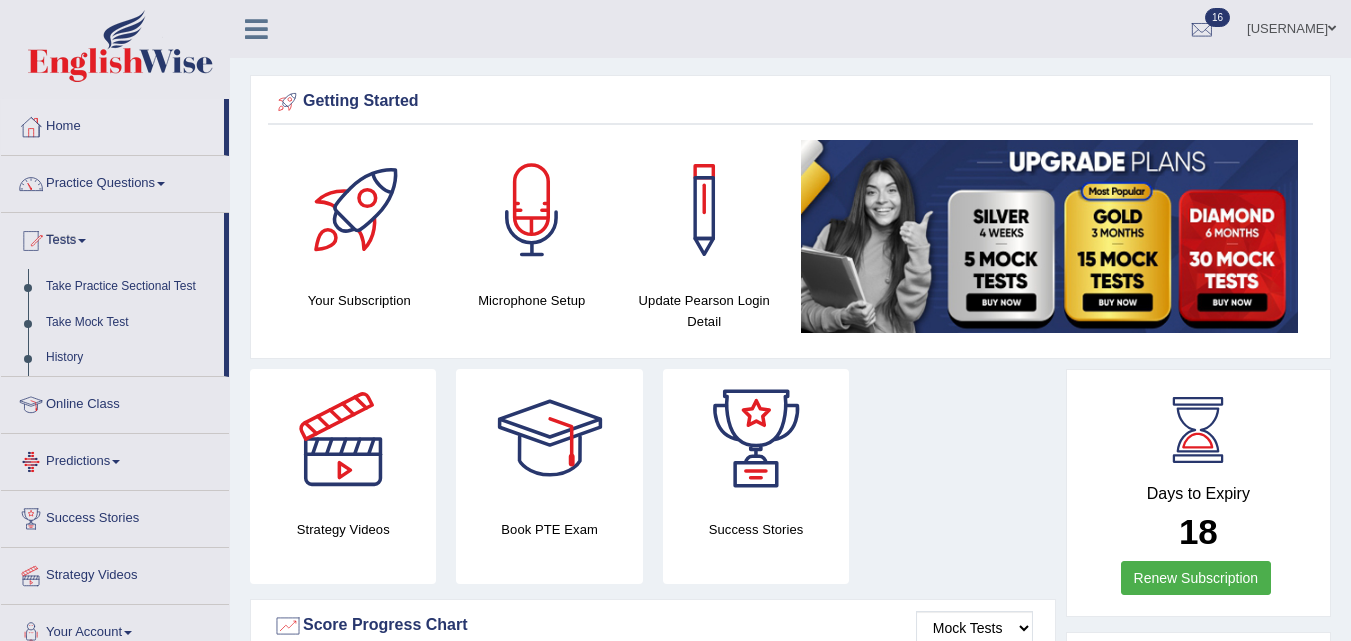 scroll, scrollTop: 0, scrollLeft: 0, axis: both 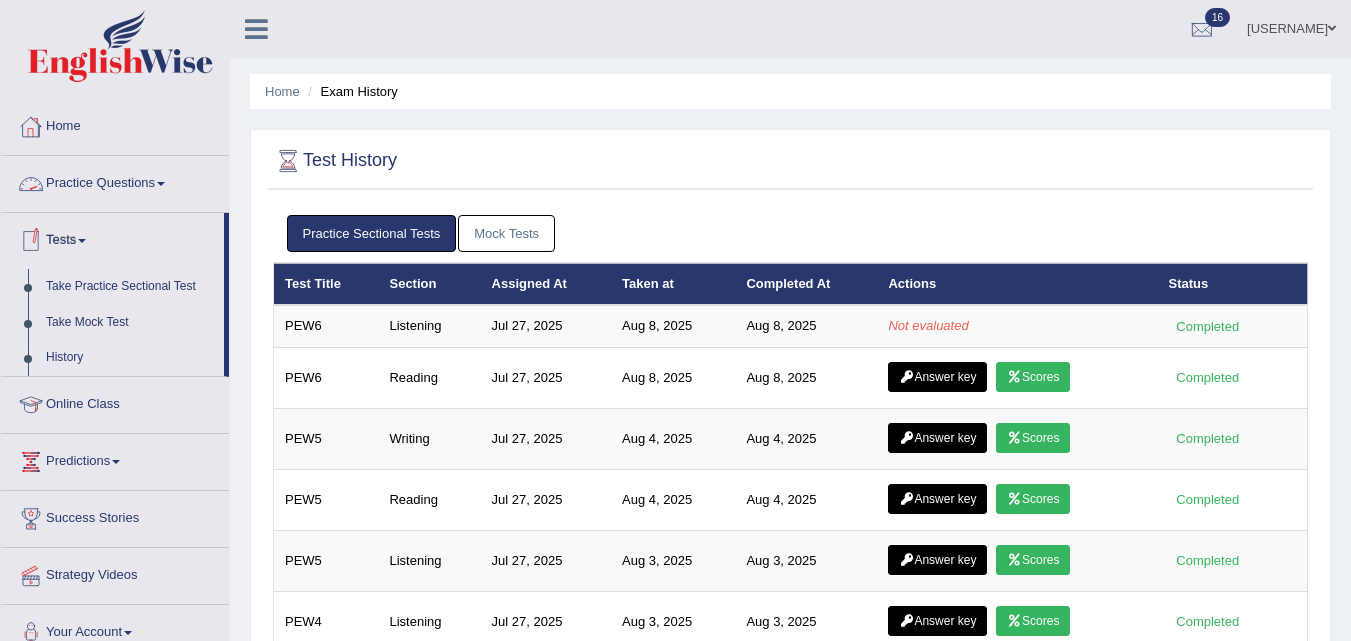 click on "History" at bounding box center (130, 358) 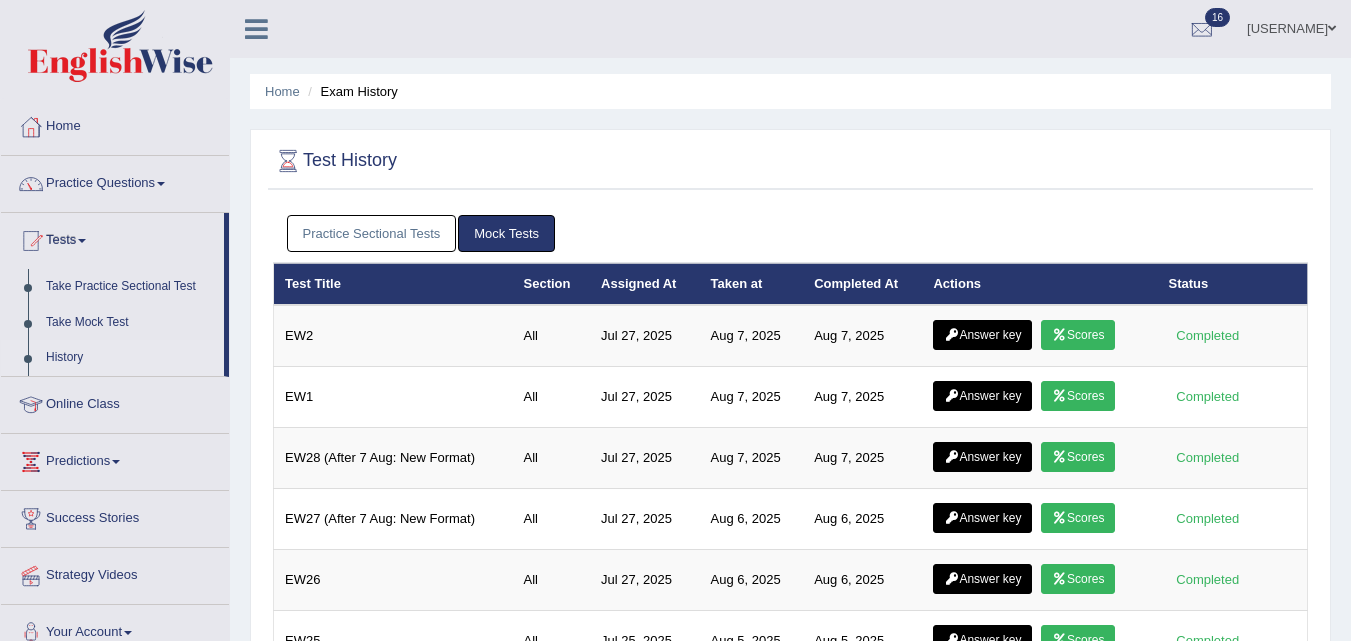 click on "Practice Sectional Tests" at bounding box center [372, 233] 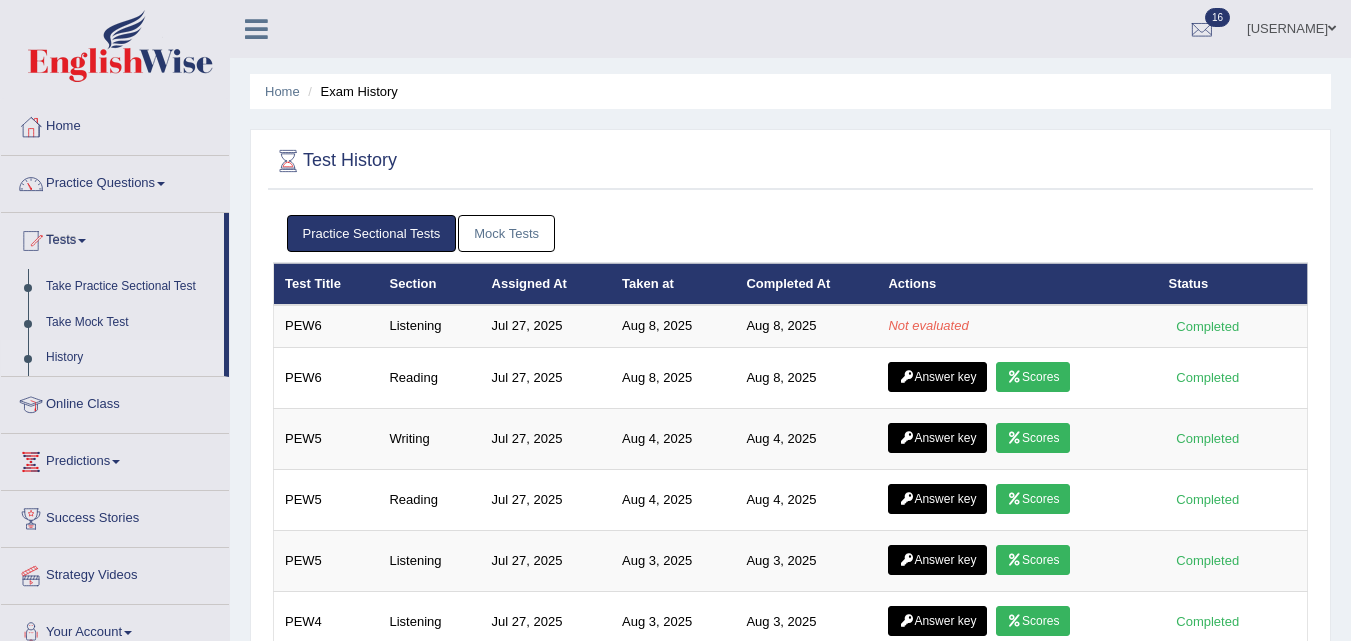 click on "History" at bounding box center (130, 358) 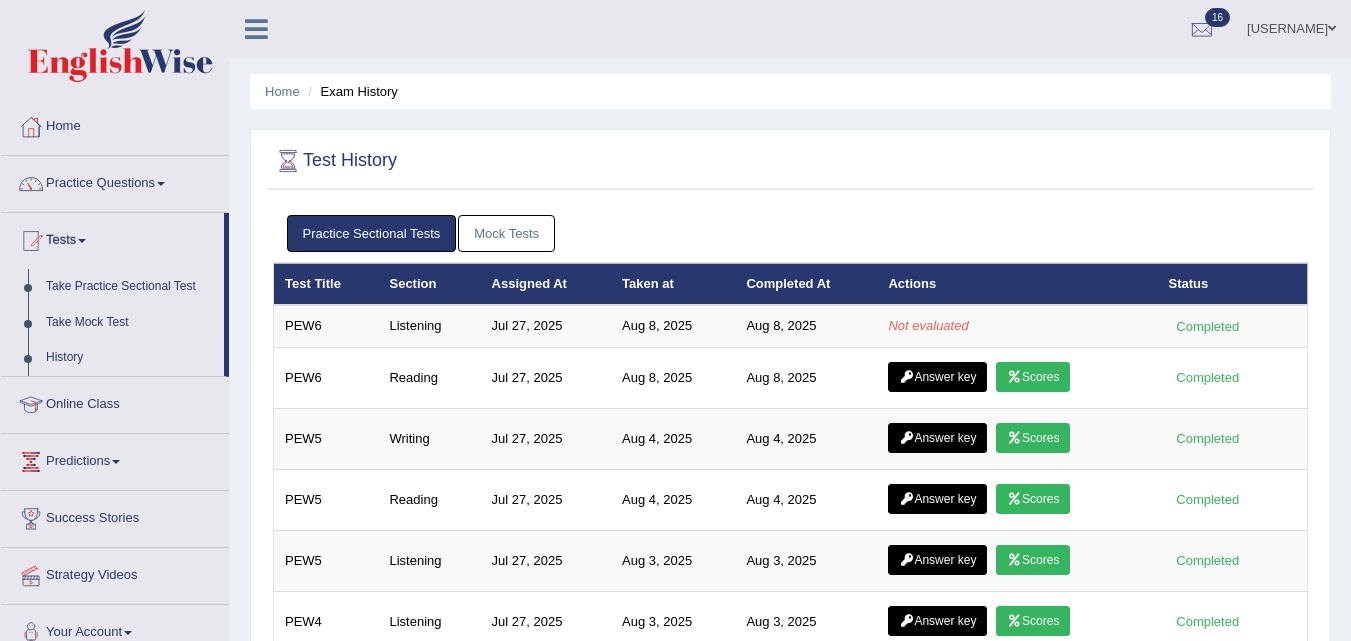 scroll, scrollTop: 0, scrollLeft: 0, axis: both 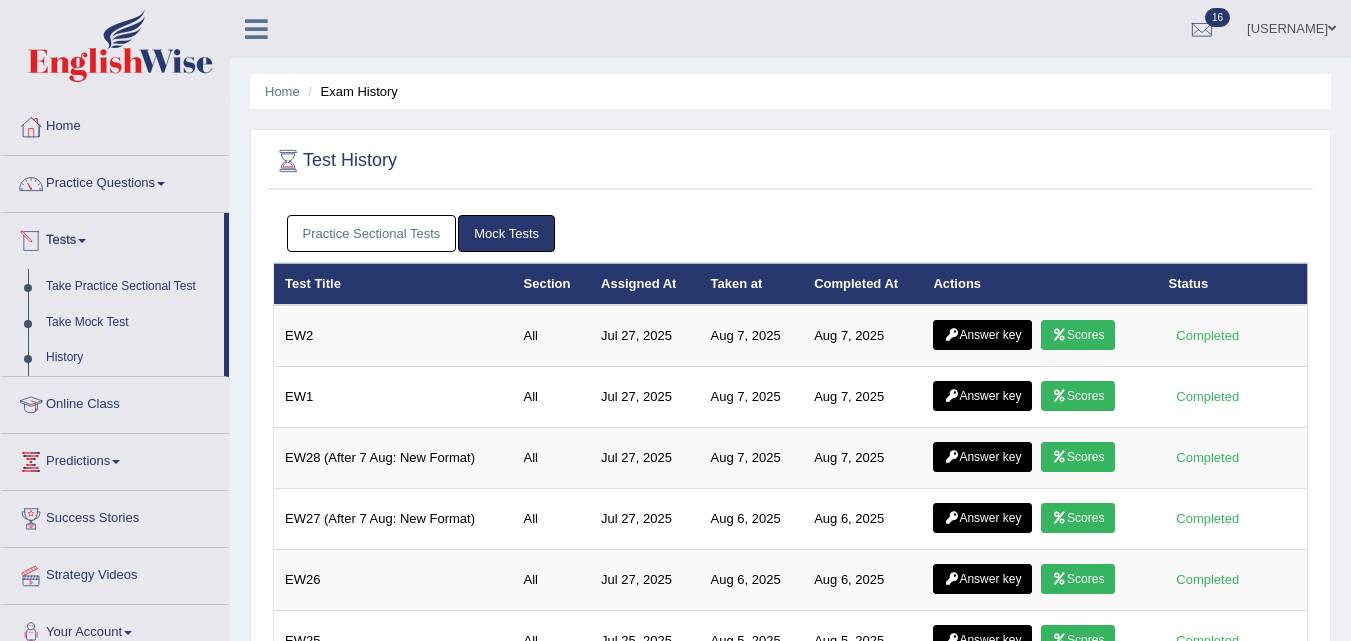 click on "Practice Sectional Tests" at bounding box center [372, 233] 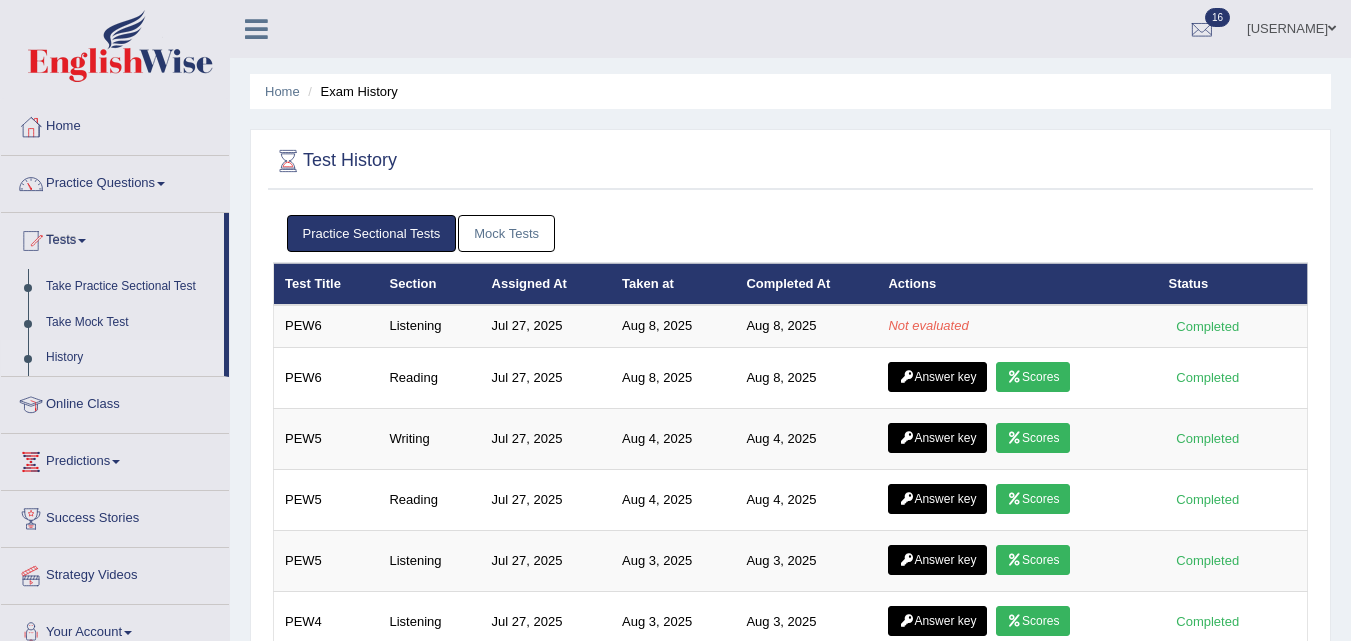 click on "History" at bounding box center (130, 358) 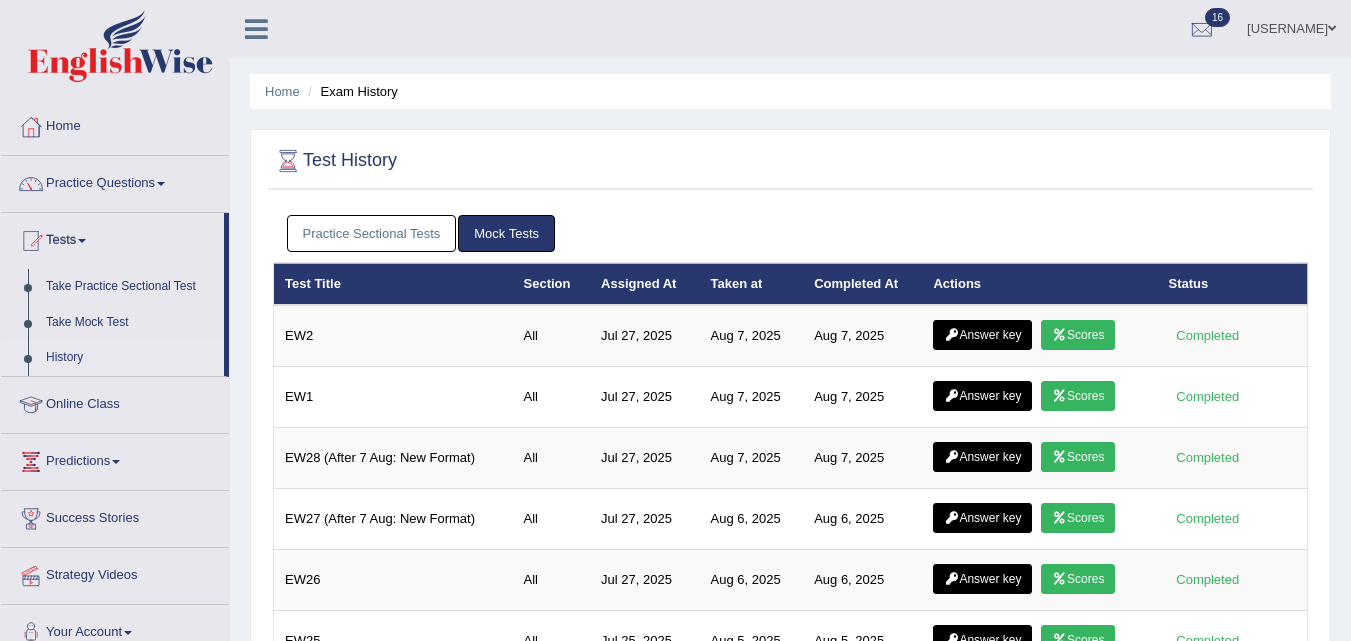 click on "Practice Sectional Tests" at bounding box center [372, 233] 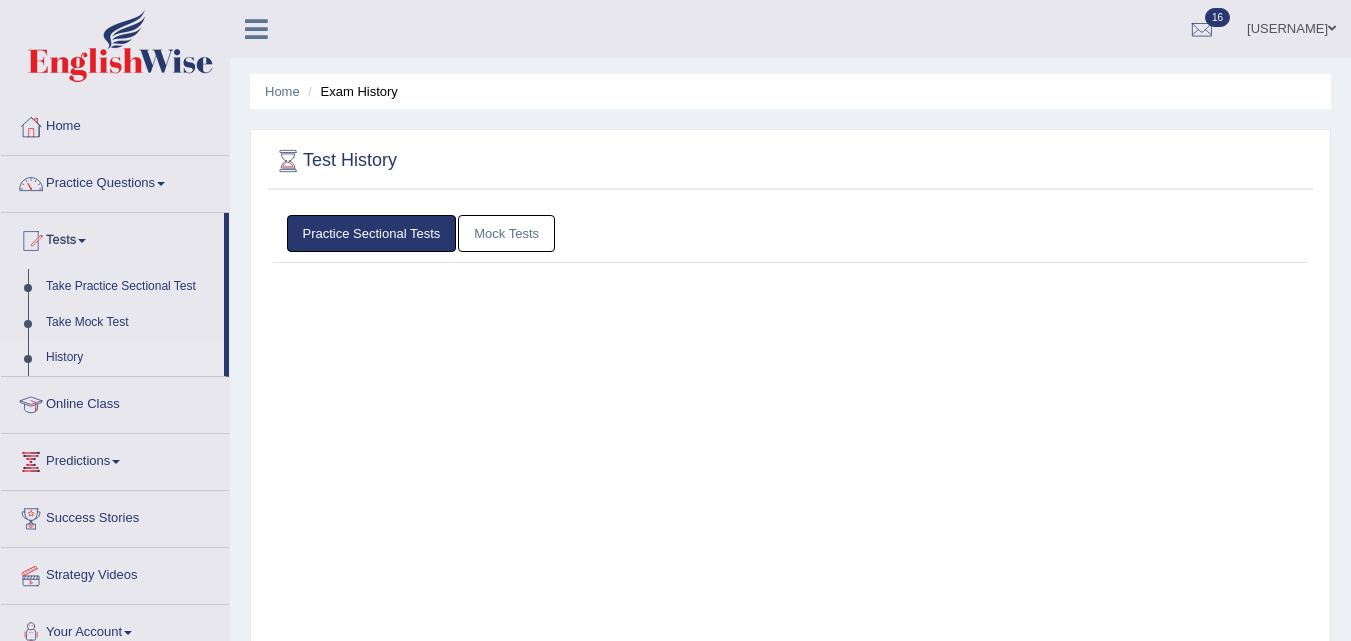 scroll, scrollTop: 0, scrollLeft: 0, axis: both 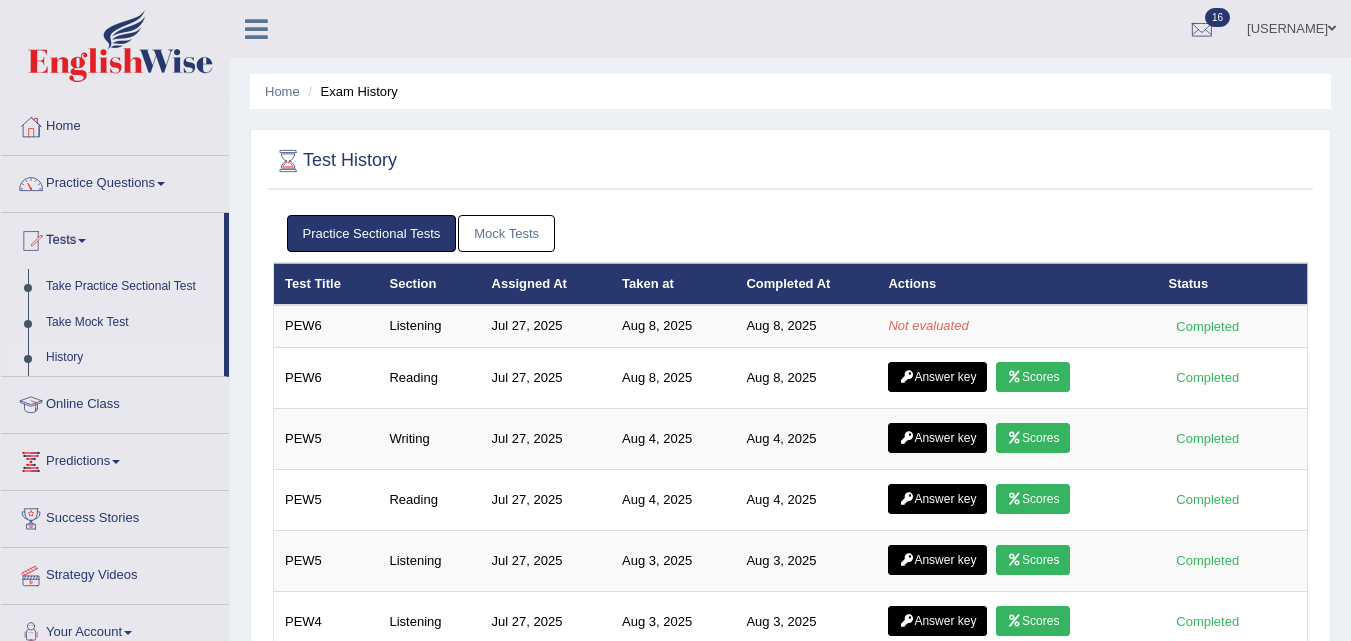click on "History" at bounding box center (130, 358) 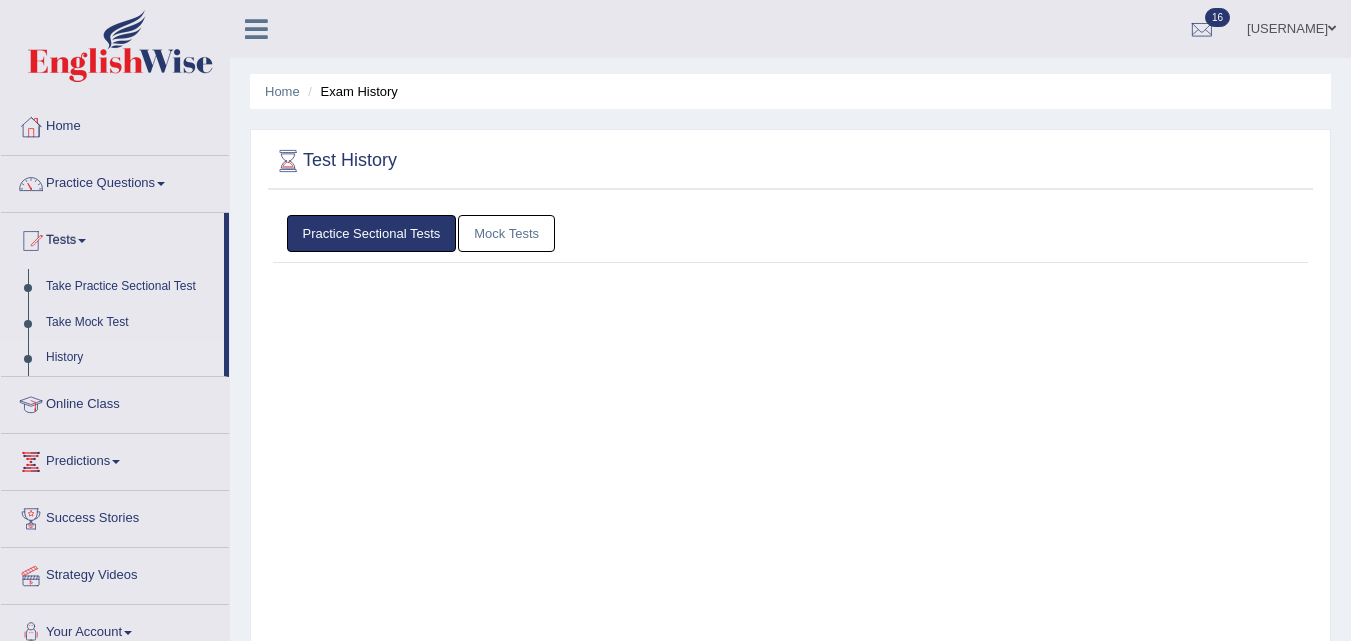 scroll, scrollTop: 0, scrollLeft: 0, axis: both 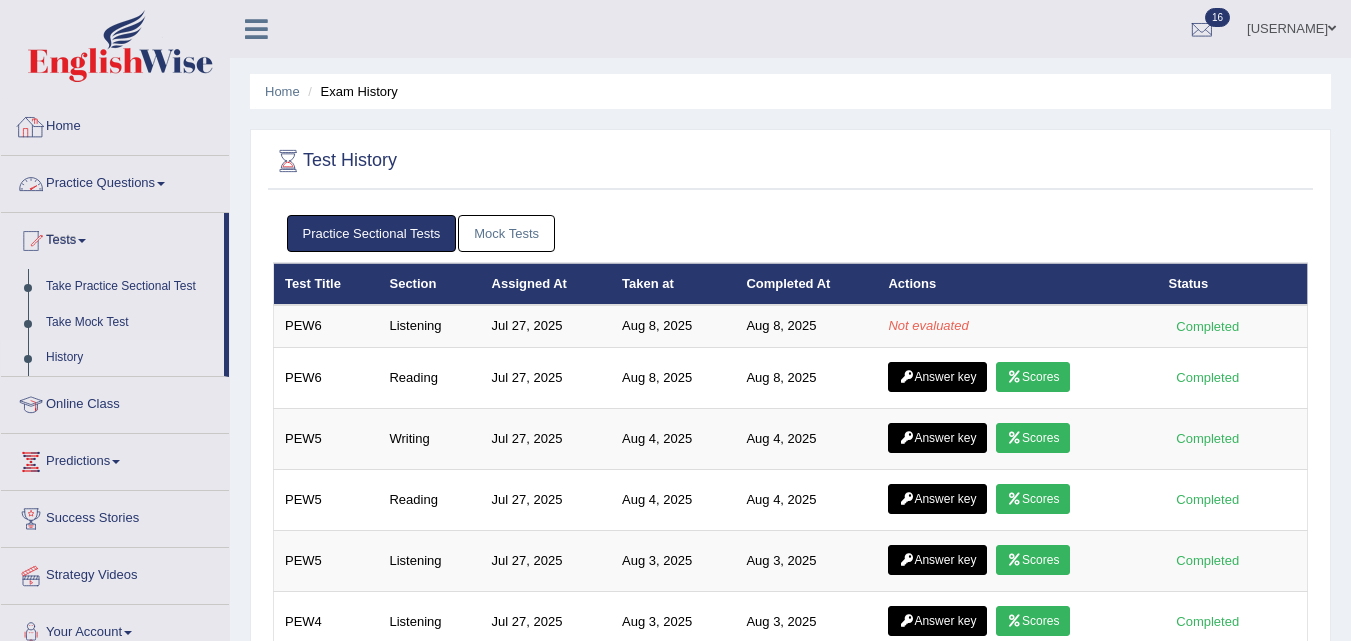 click on "Home" at bounding box center (115, 124) 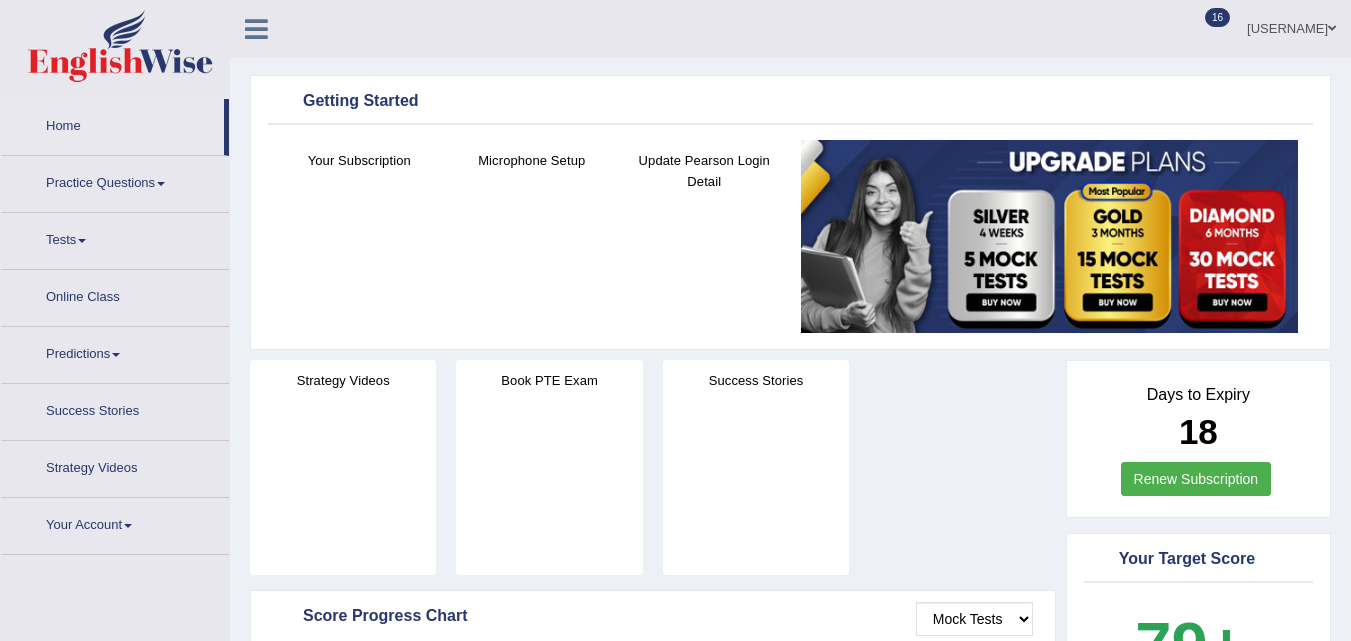 scroll, scrollTop: 0, scrollLeft: 0, axis: both 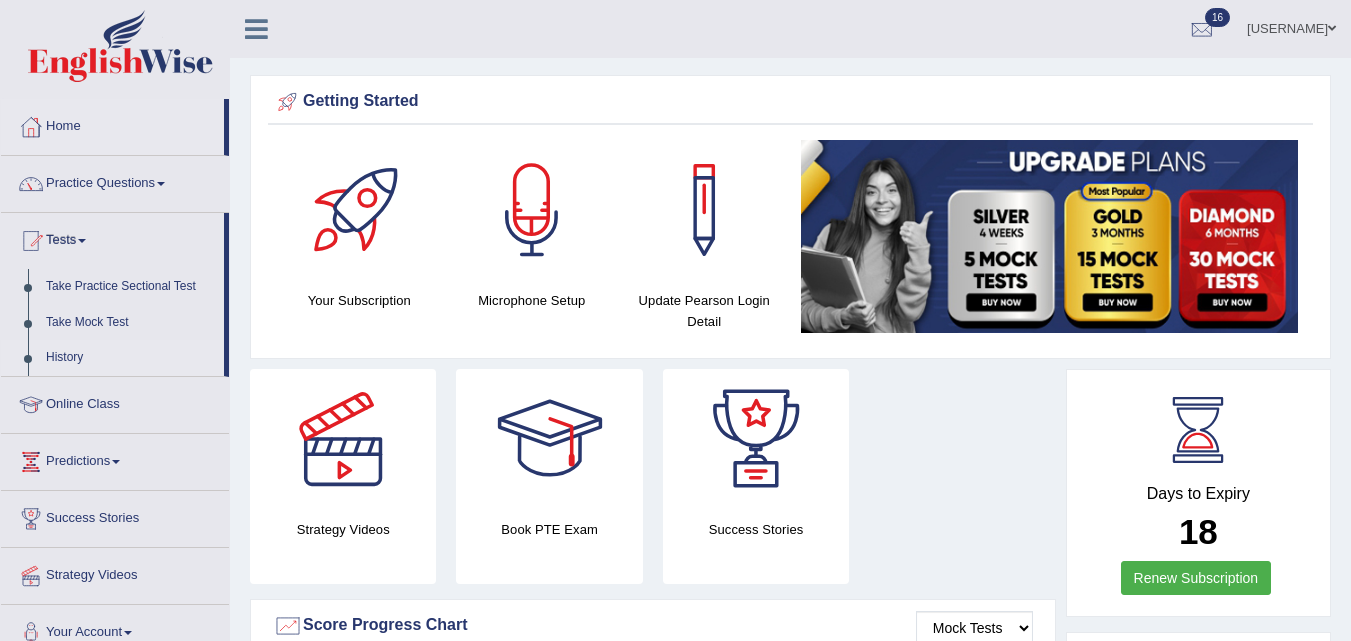 click on "History" at bounding box center [130, 358] 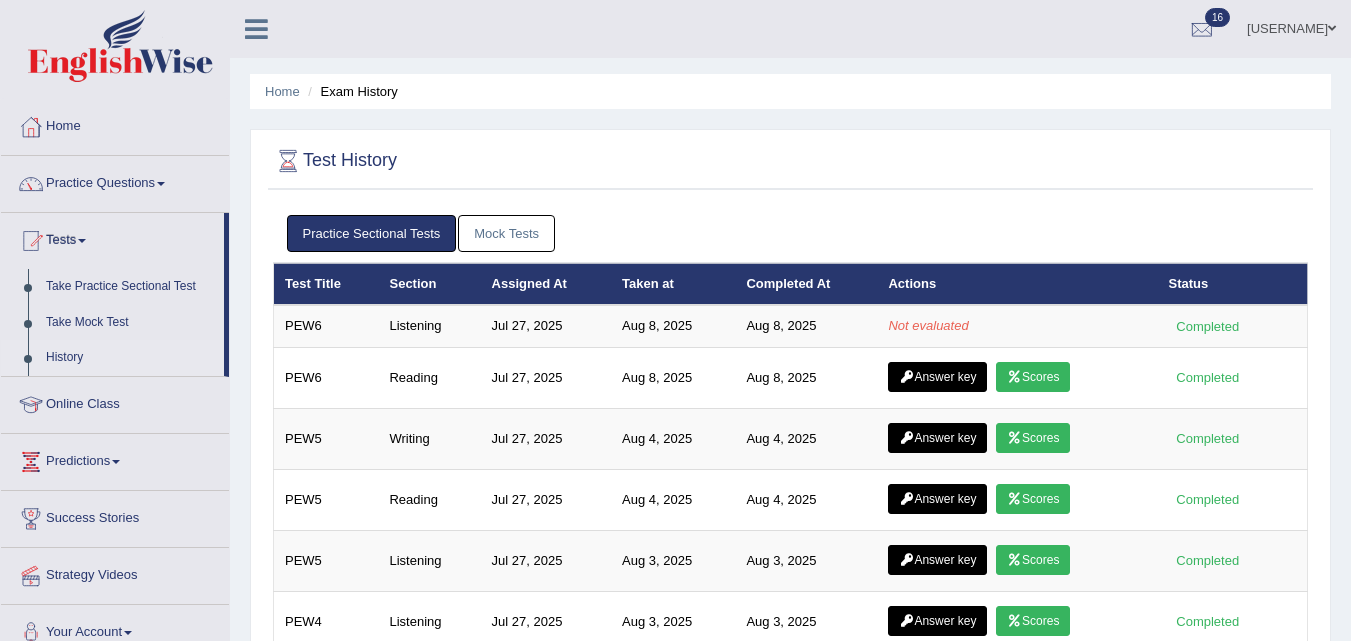 scroll, scrollTop: 0, scrollLeft: 0, axis: both 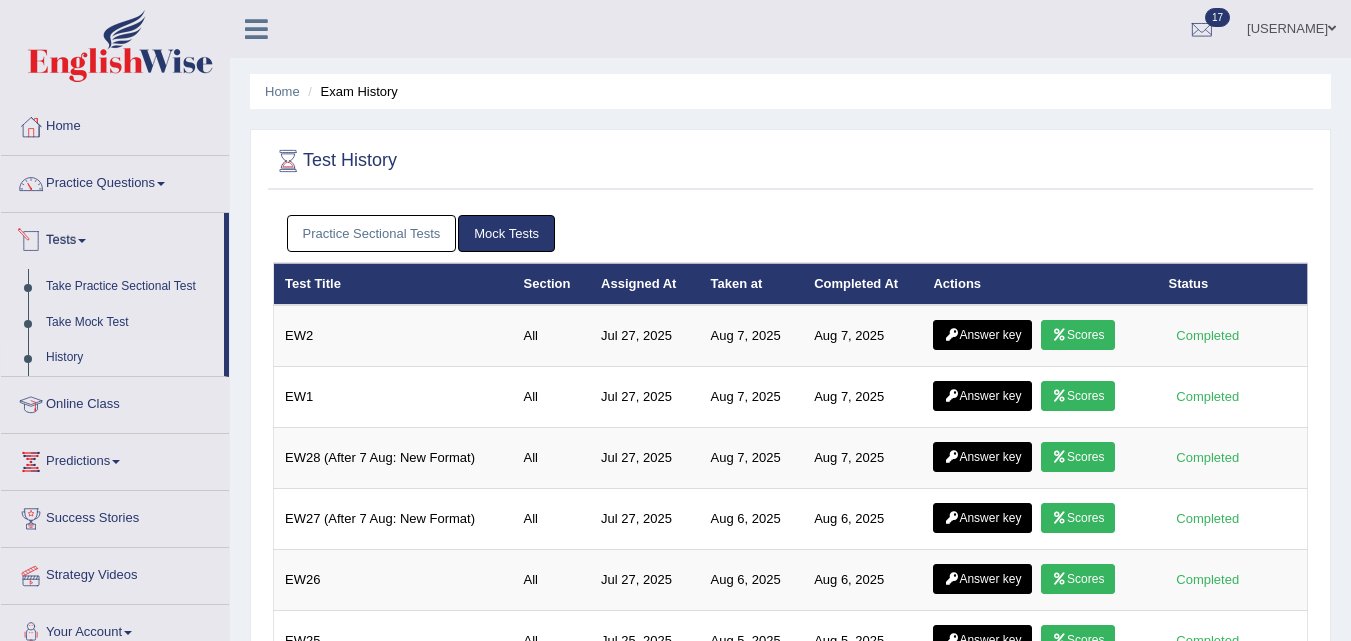 click on "Practice Sectional Tests" at bounding box center [372, 233] 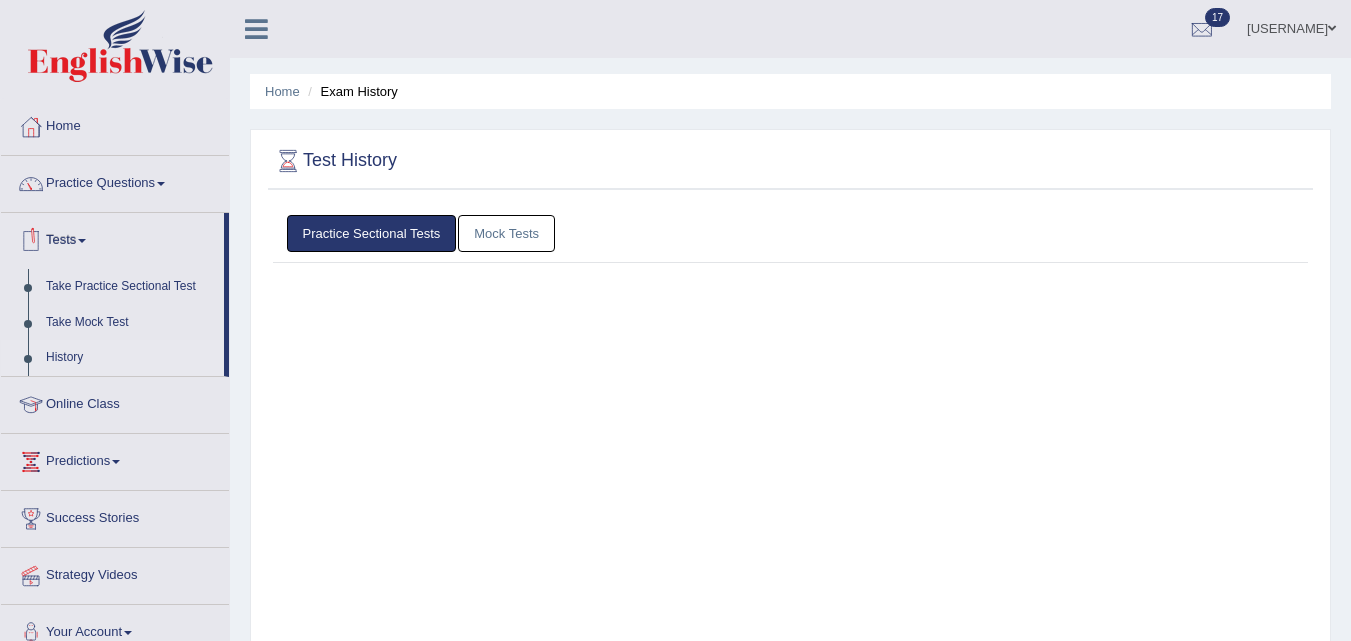 scroll, scrollTop: 0, scrollLeft: 0, axis: both 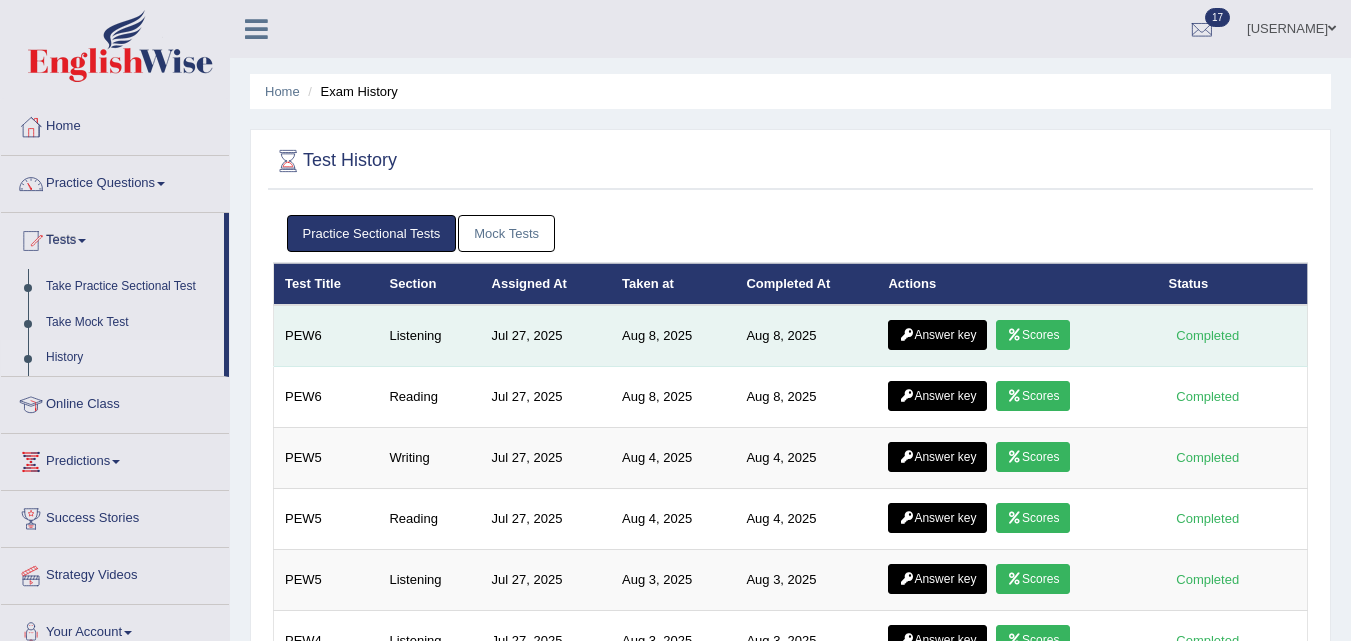 click on "Scores" at bounding box center (1033, 335) 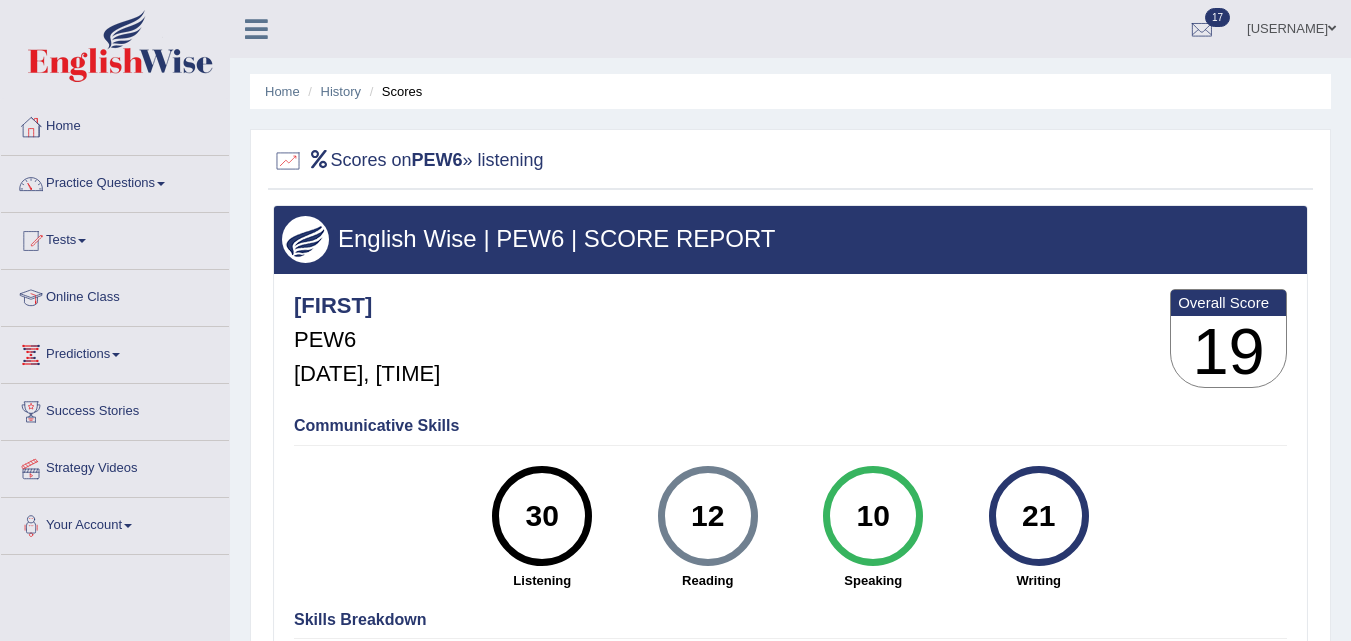 scroll, scrollTop: 0, scrollLeft: 0, axis: both 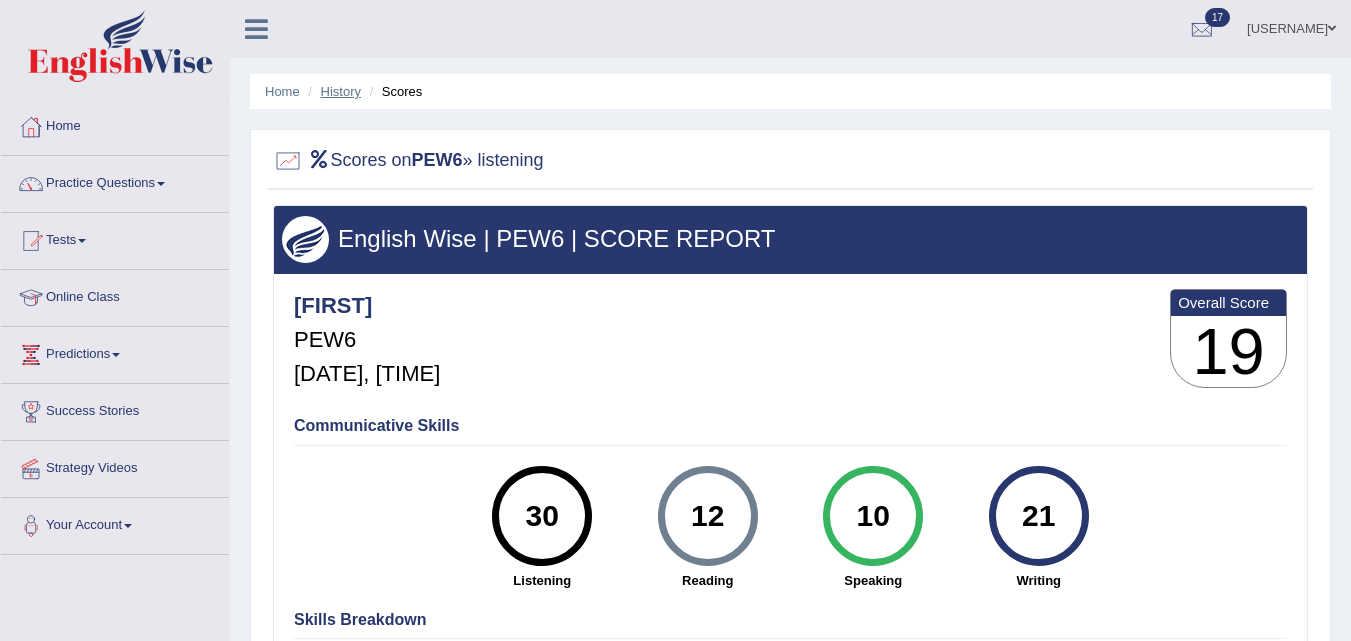 click on "History" at bounding box center [341, 91] 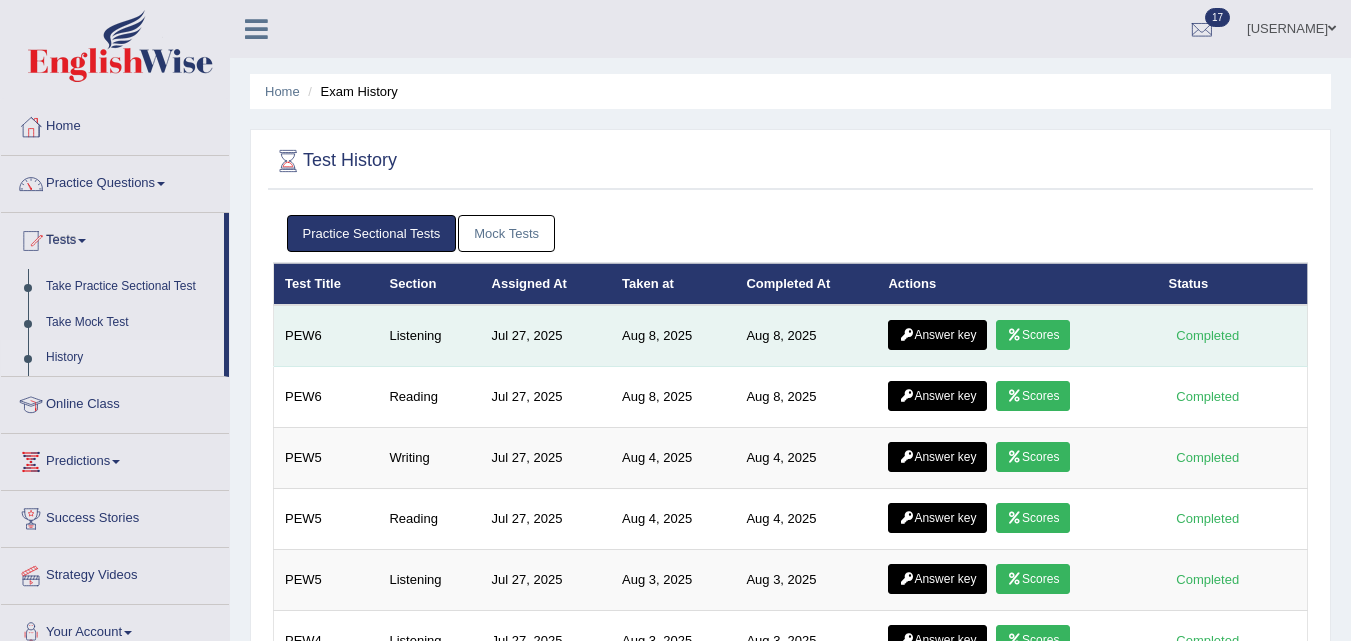 scroll, scrollTop: 0, scrollLeft: 0, axis: both 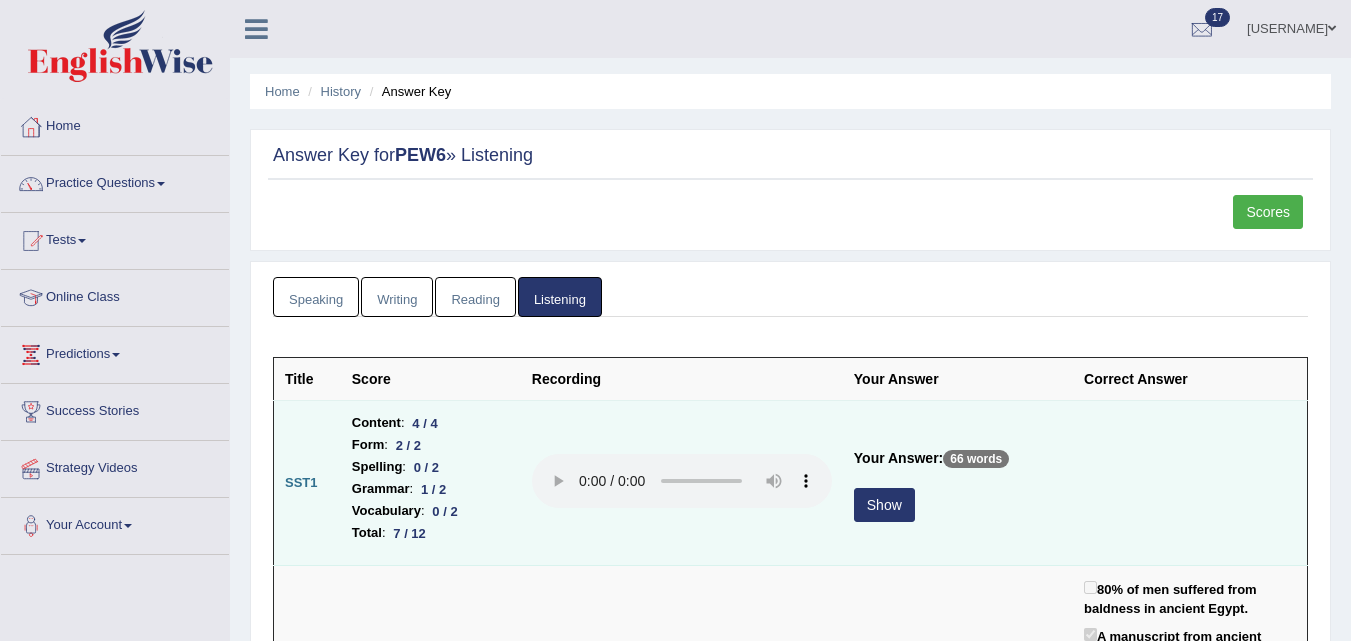 click on "Show" at bounding box center (884, 505) 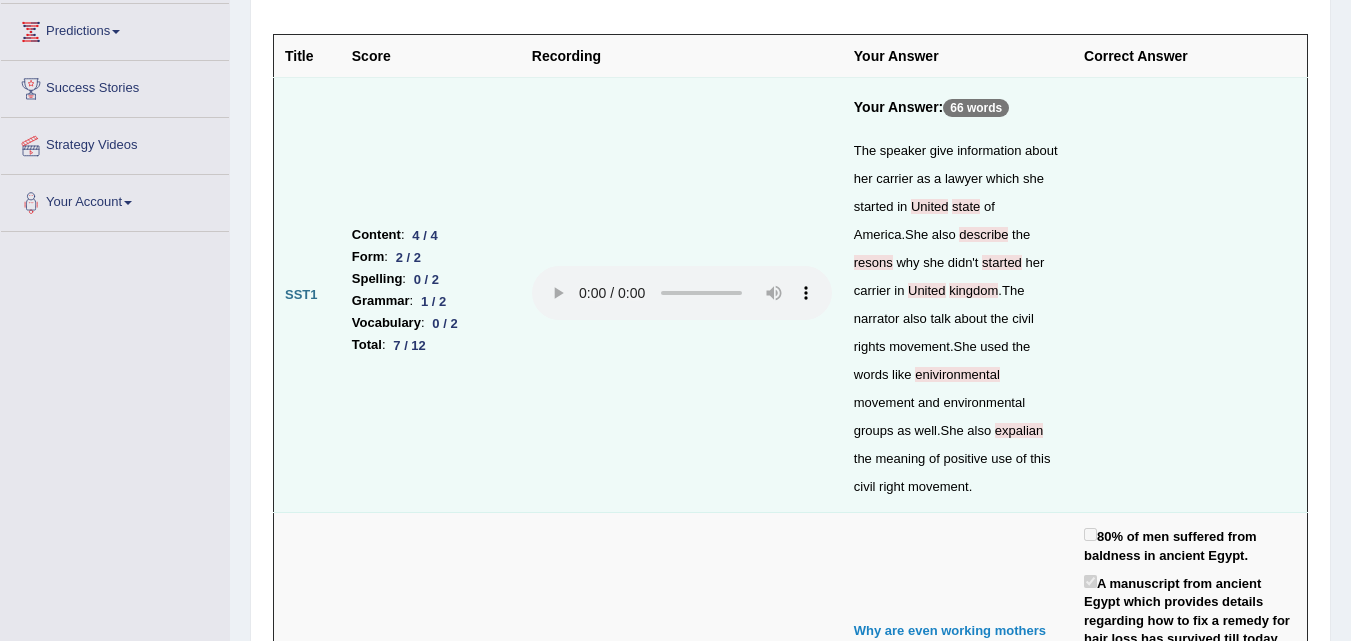scroll, scrollTop: 357, scrollLeft: 0, axis: vertical 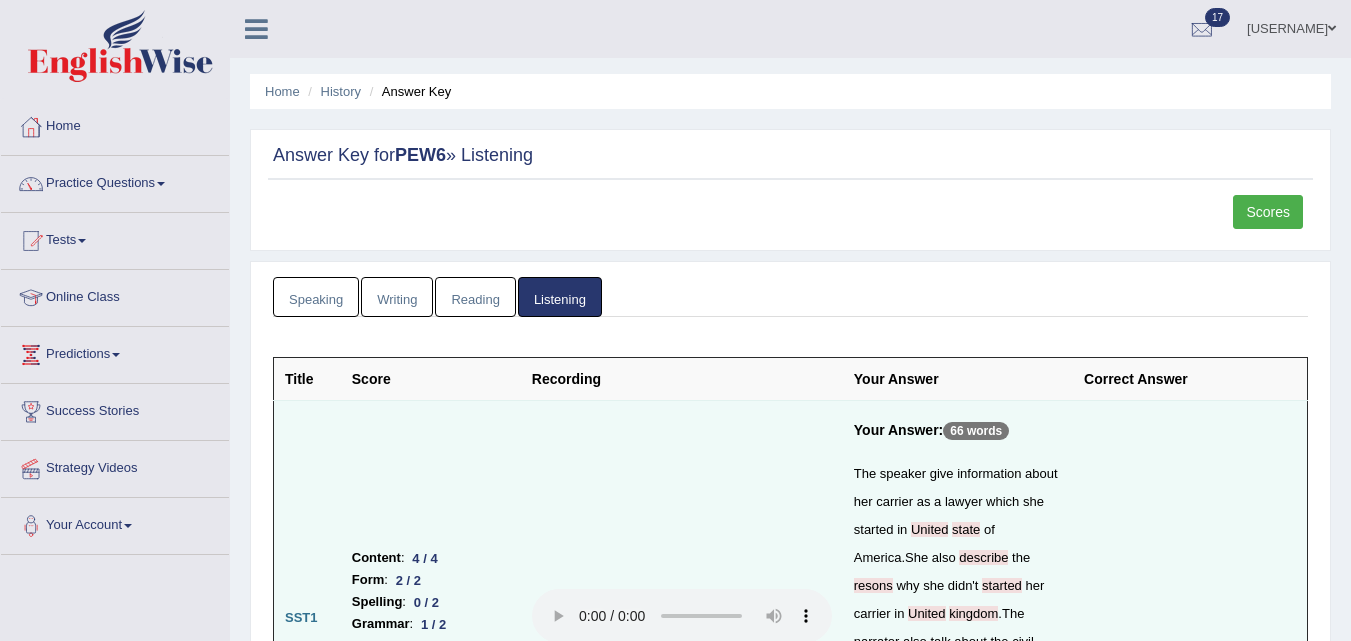 click on "Scores" at bounding box center [1268, 212] 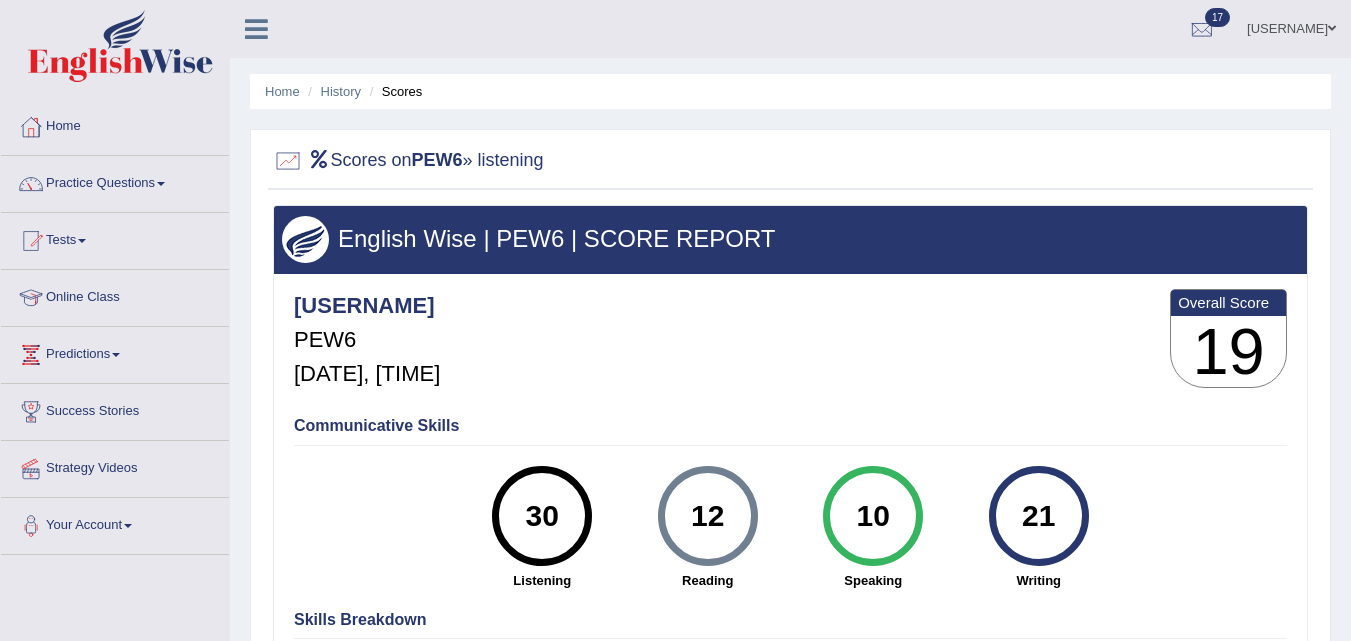scroll, scrollTop: 0, scrollLeft: 0, axis: both 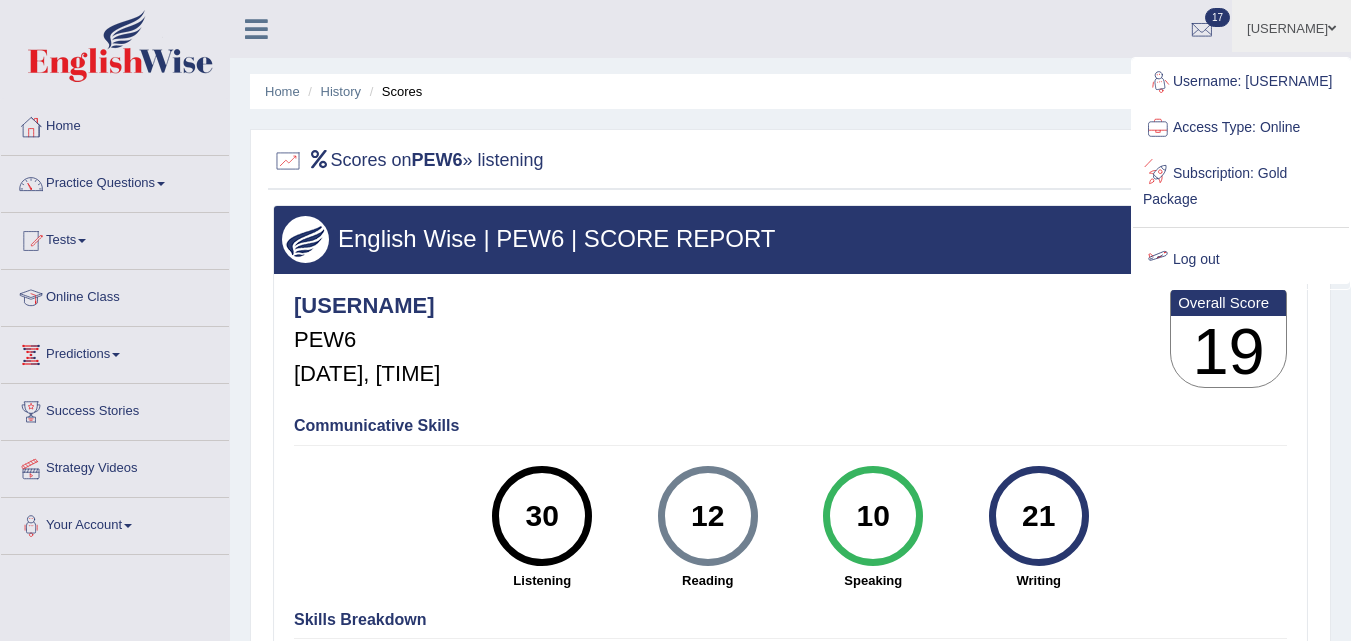 click on "Log out" at bounding box center (1241, 260) 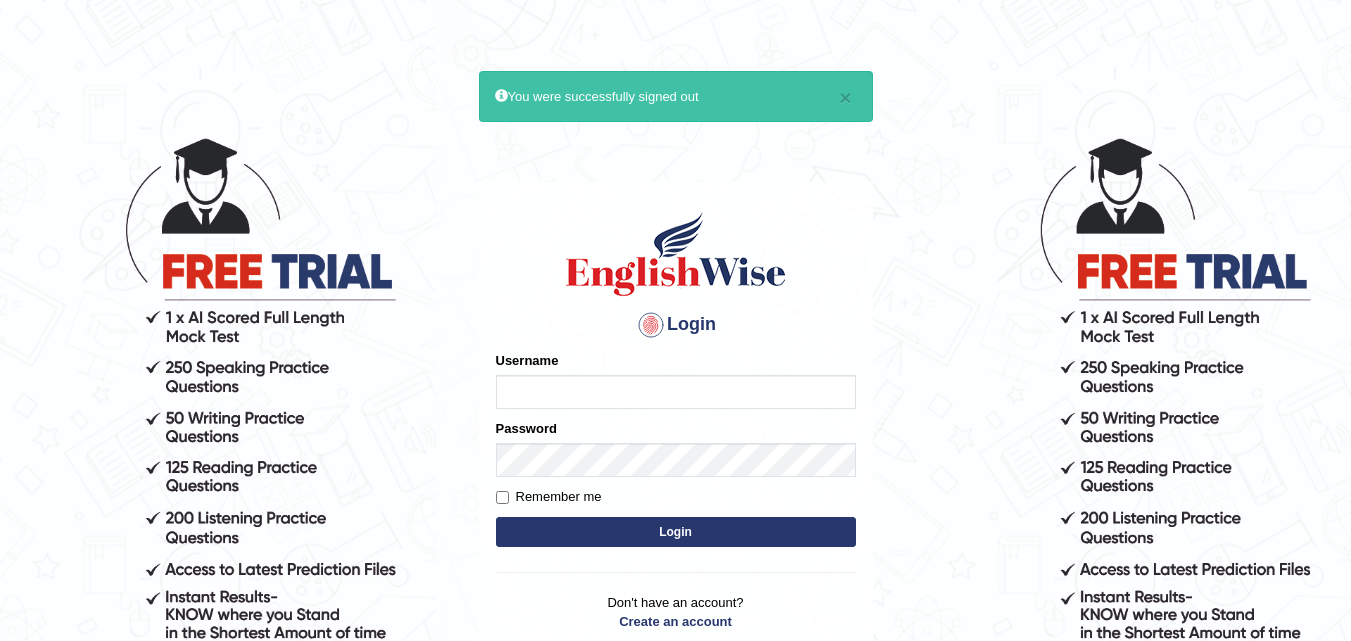 scroll, scrollTop: 0, scrollLeft: 0, axis: both 